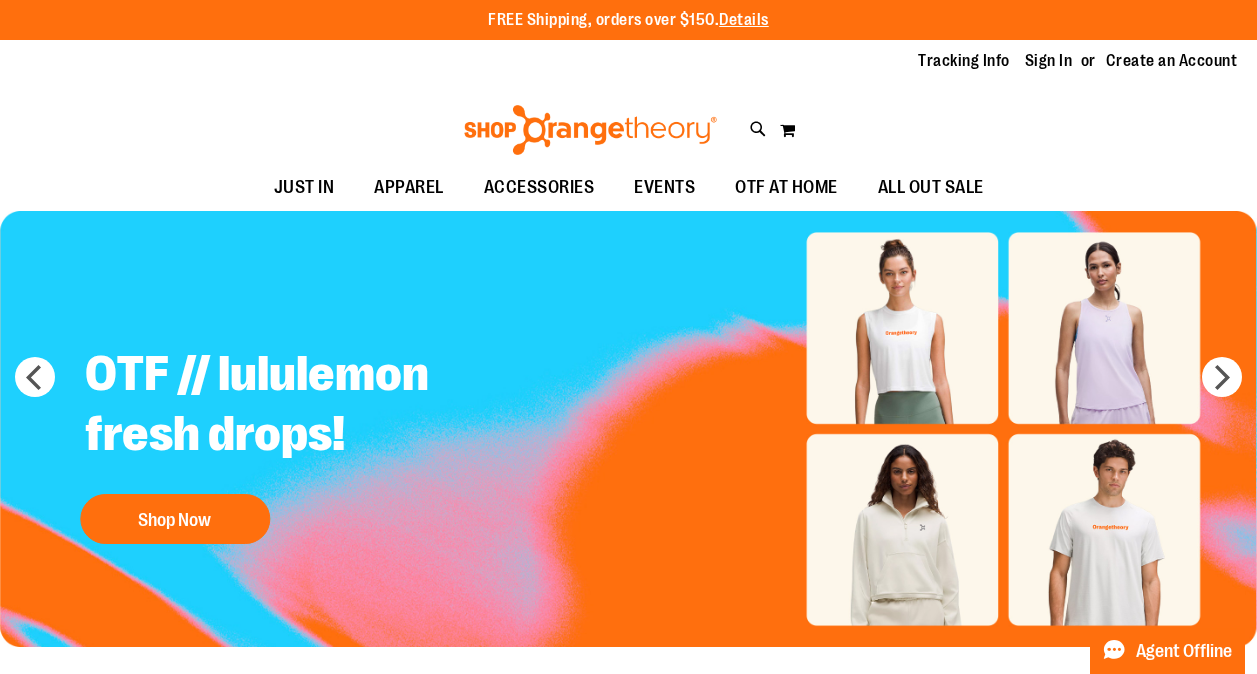 scroll, scrollTop: 0, scrollLeft: 0, axis: both 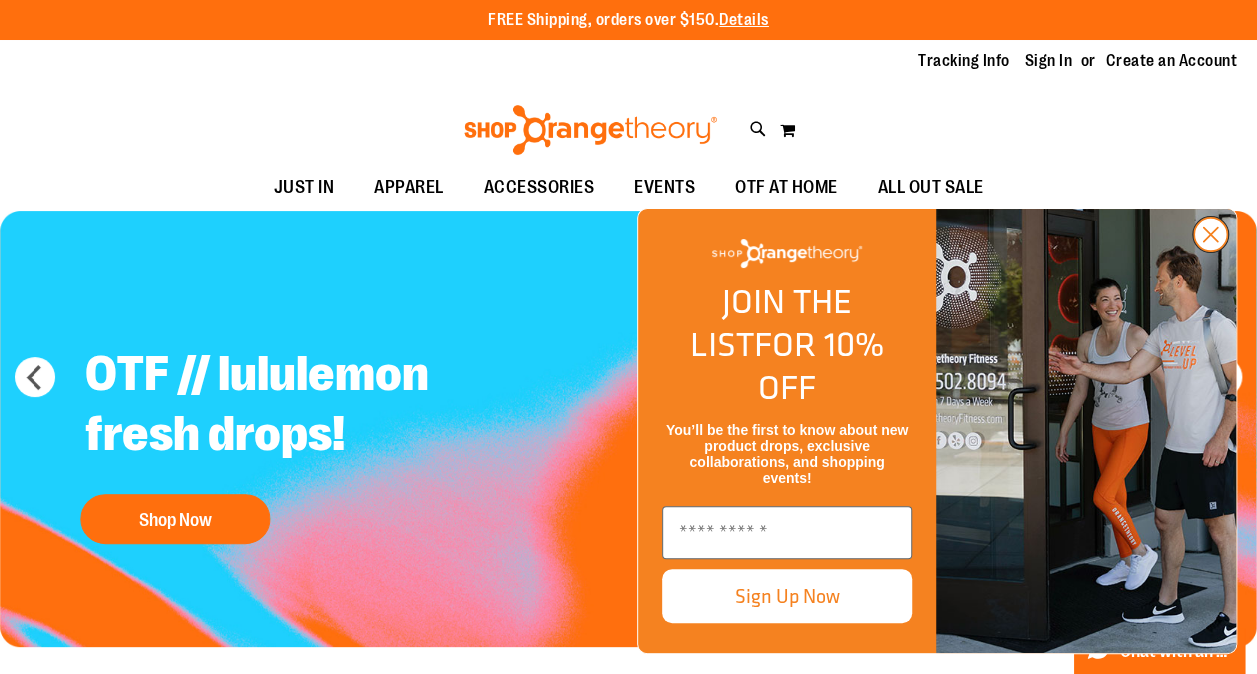 click 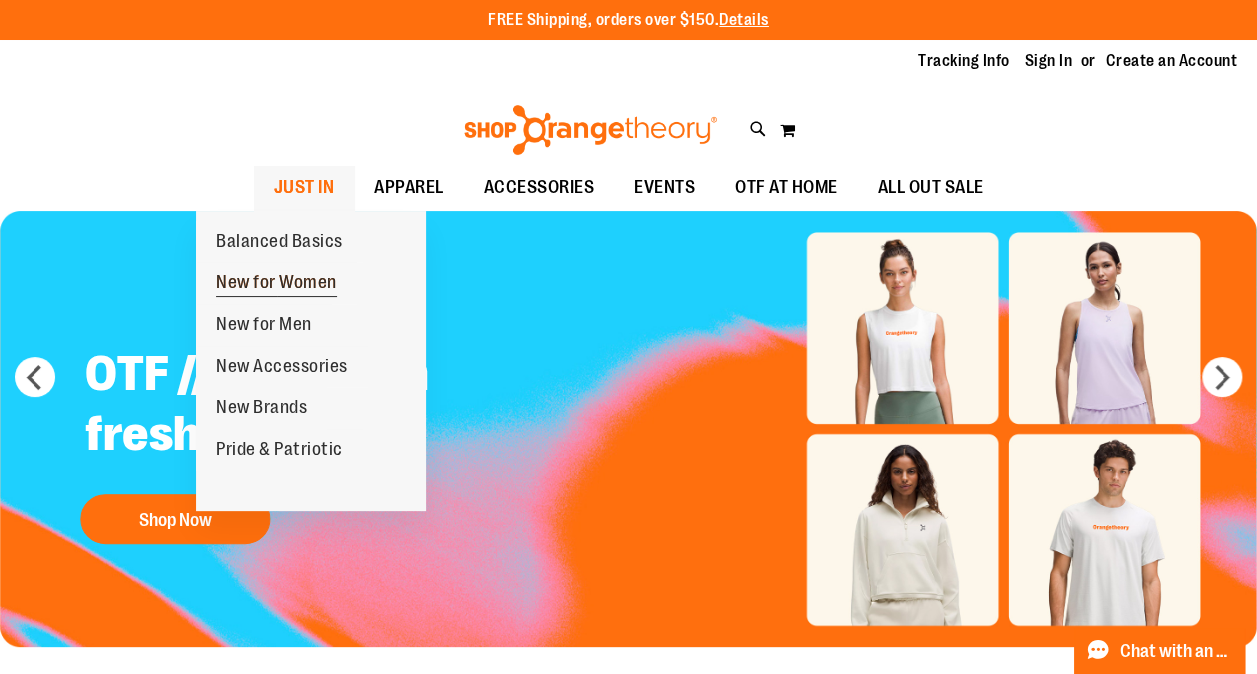 click on "New for Women" at bounding box center (276, 284) 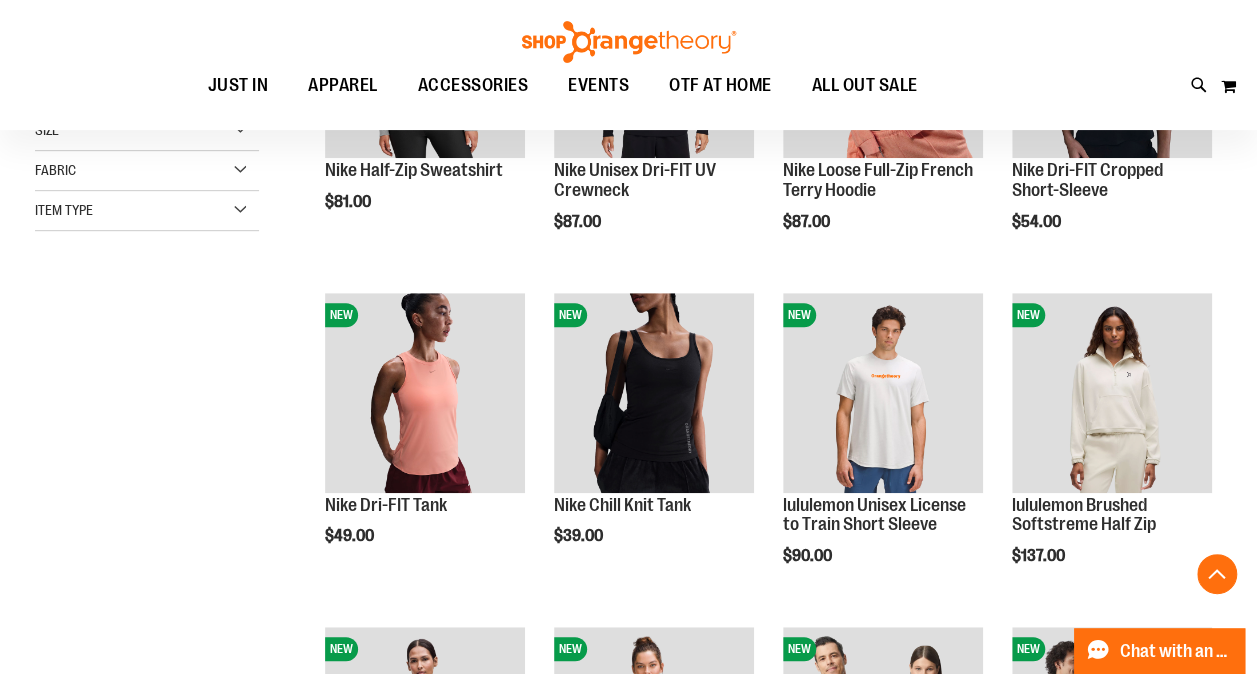 scroll, scrollTop: 439, scrollLeft: 0, axis: vertical 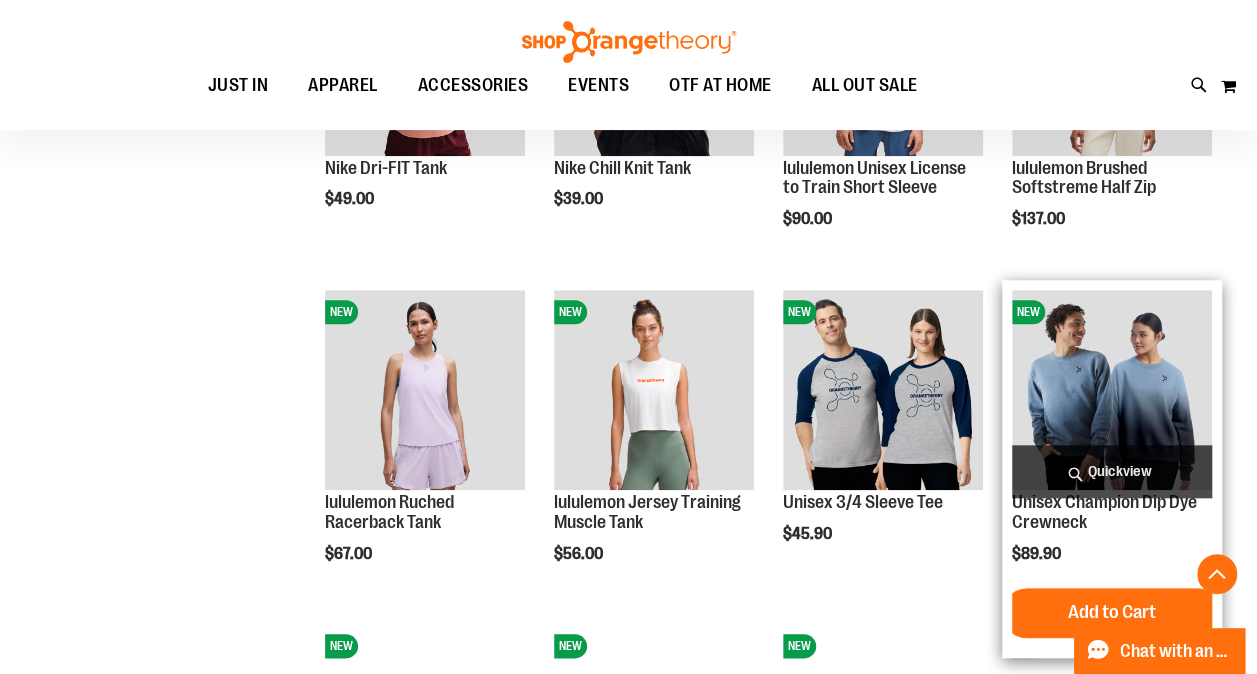 click at bounding box center (1112, 390) 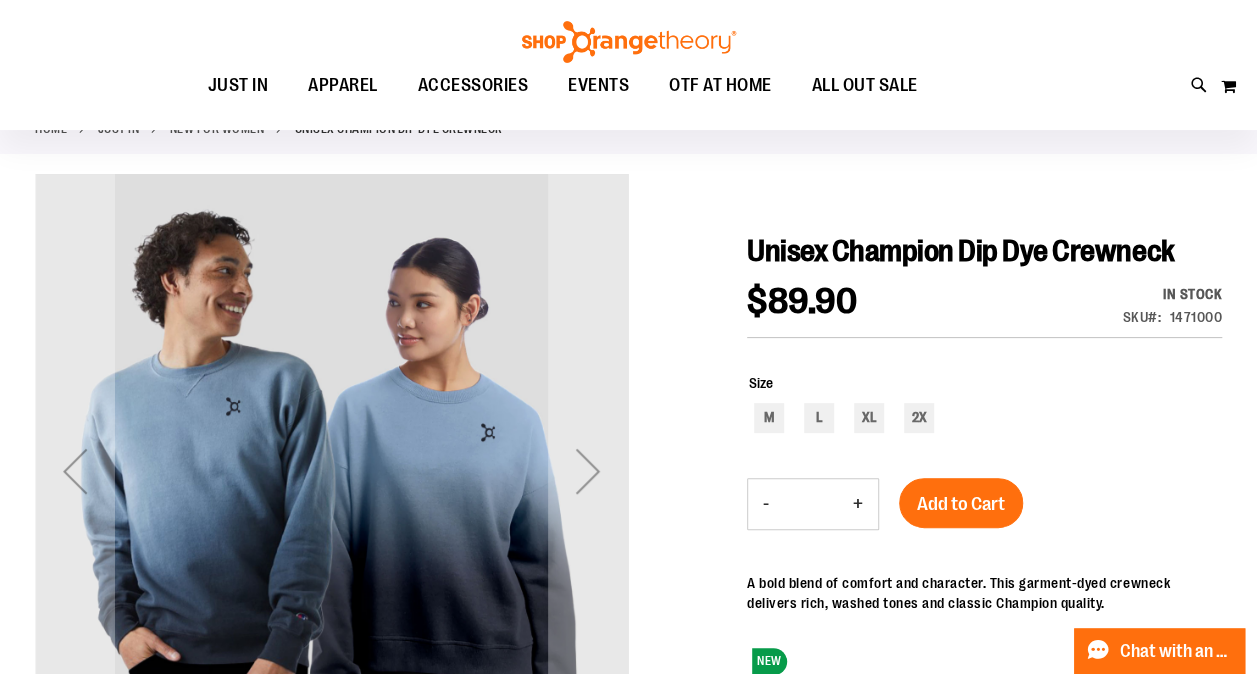 scroll, scrollTop: 106, scrollLeft: 0, axis: vertical 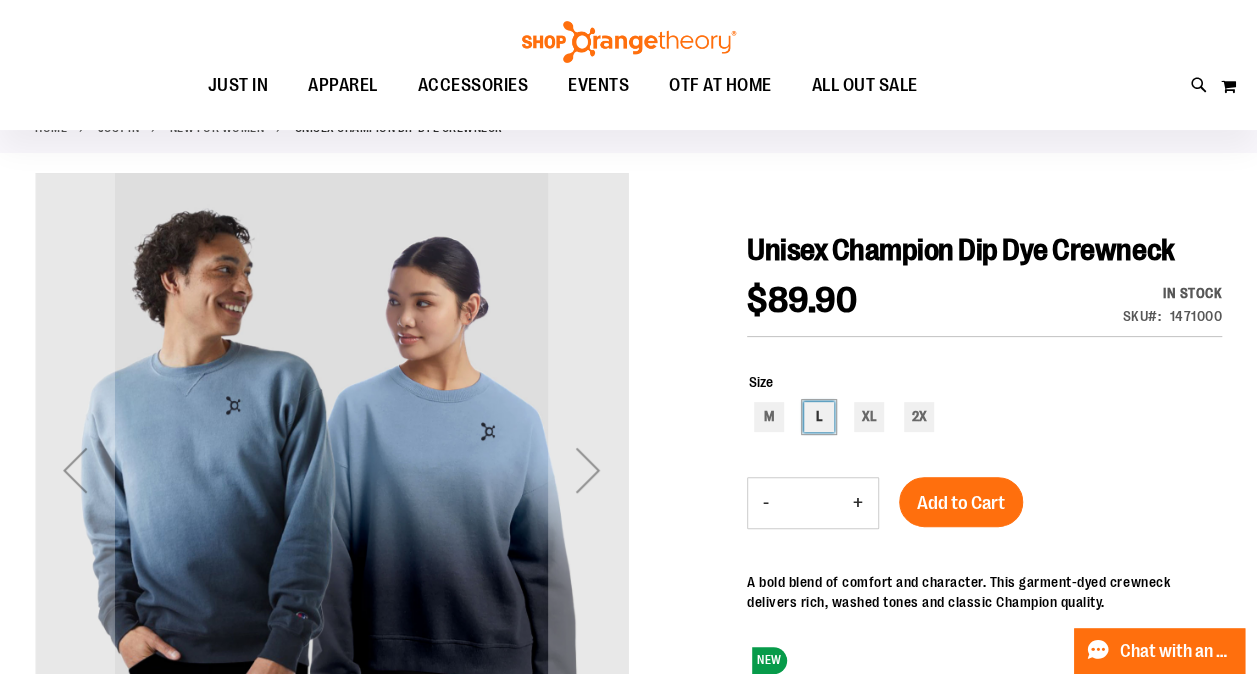 click on "L" at bounding box center (819, 417) 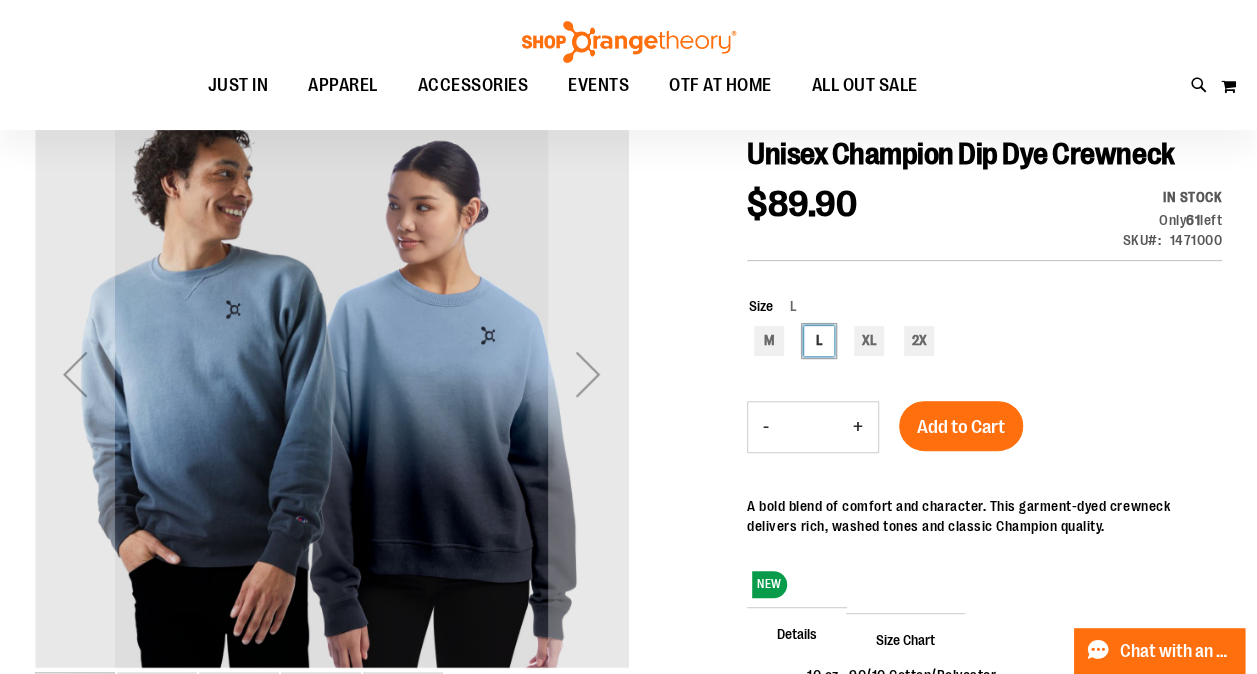 scroll, scrollTop: 208, scrollLeft: 0, axis: vertical 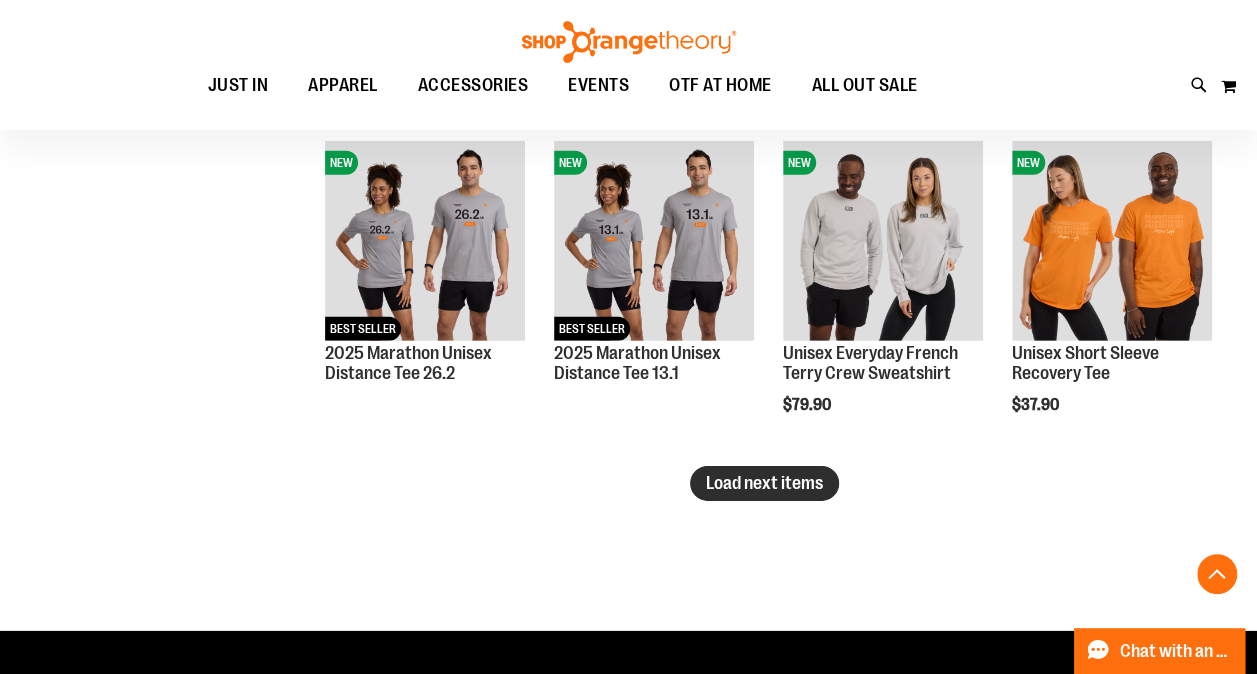 click on "Load next items" at bounding box center (764, 483) 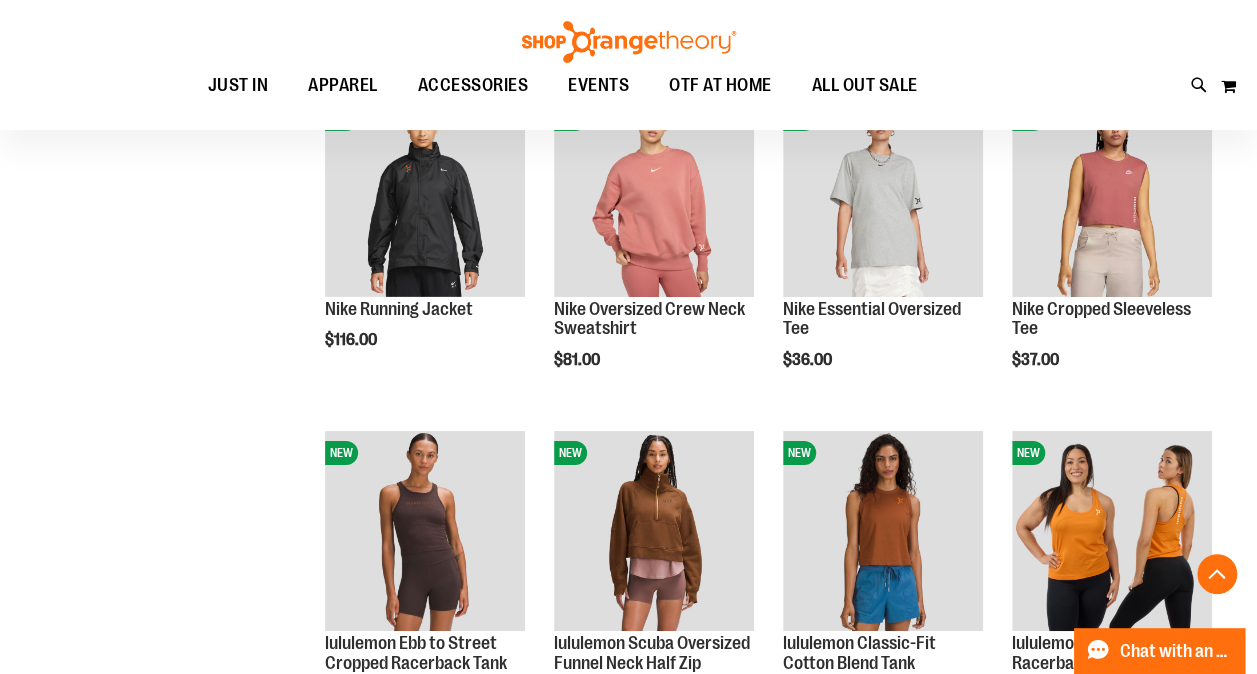 scroll, scrollTop: 3647, scrollLeft: 0, axis: vertical 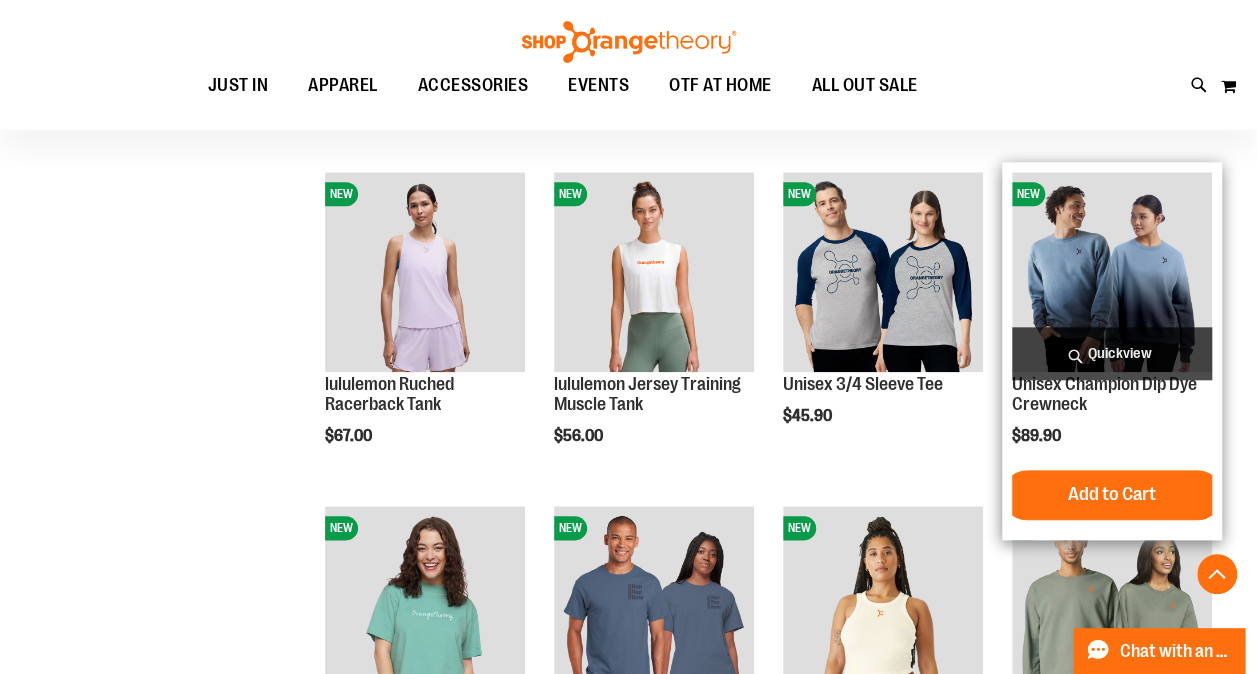 click at bounding box center (1112, 272) 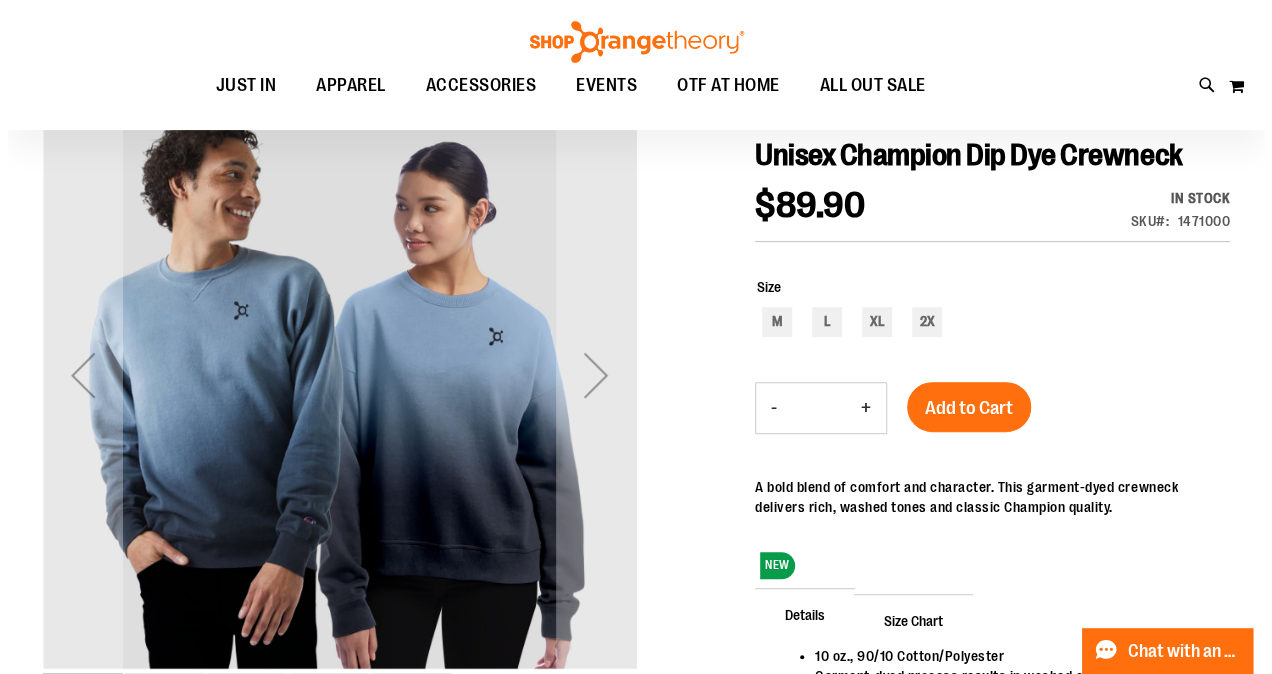 scroll, scrollTop: 215, scrollLeft: 0, axis: vertical 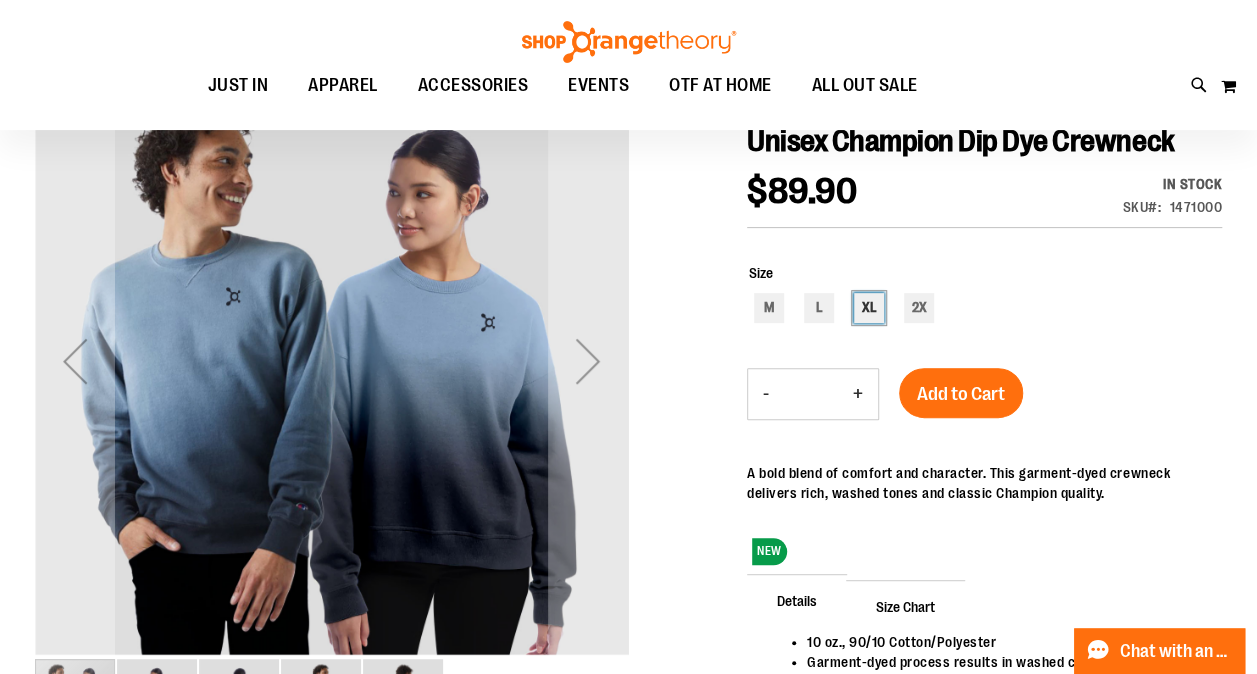 click on "XL" at bounding box center (869, 308) 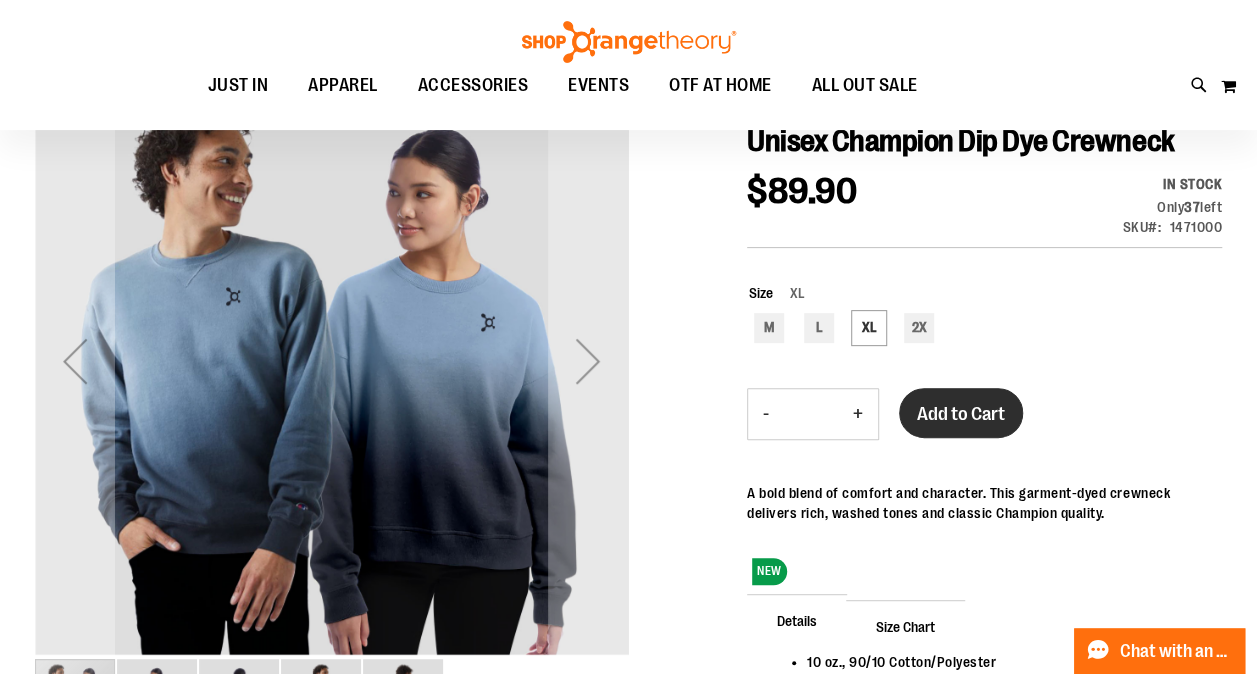 click on "Add to Cart" at bounding box center [961, 414] 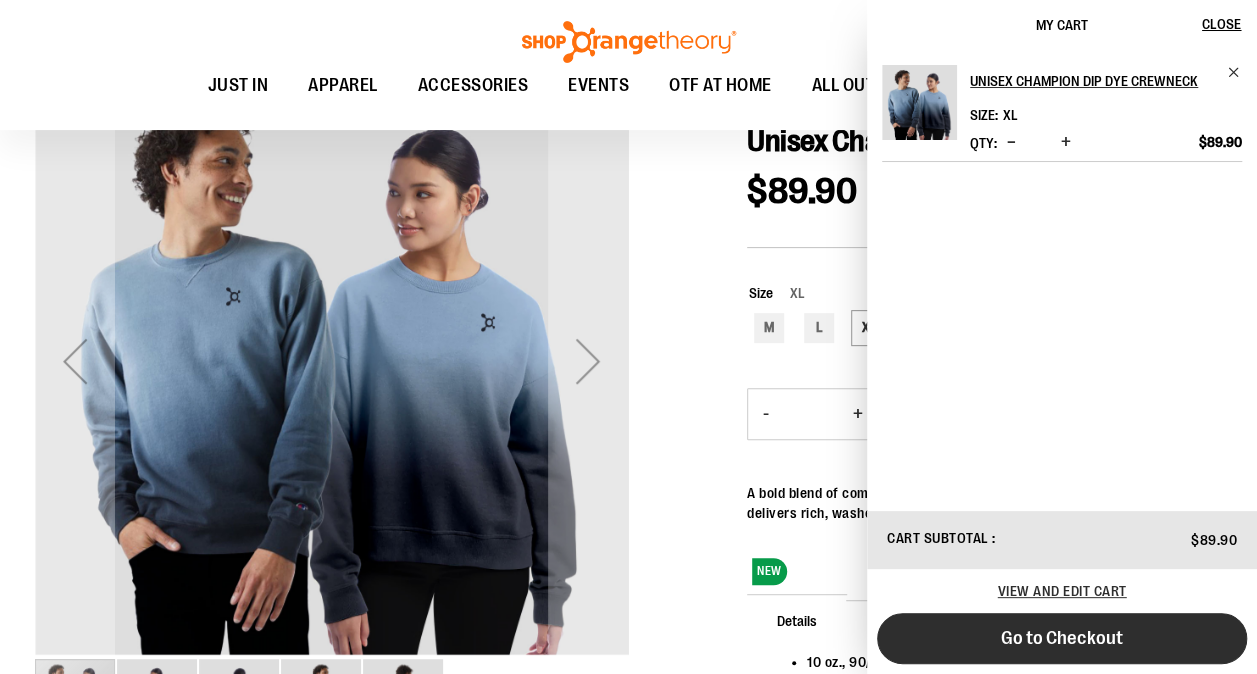 click on "Go to Checkout" at bounding box center (1062, 638) 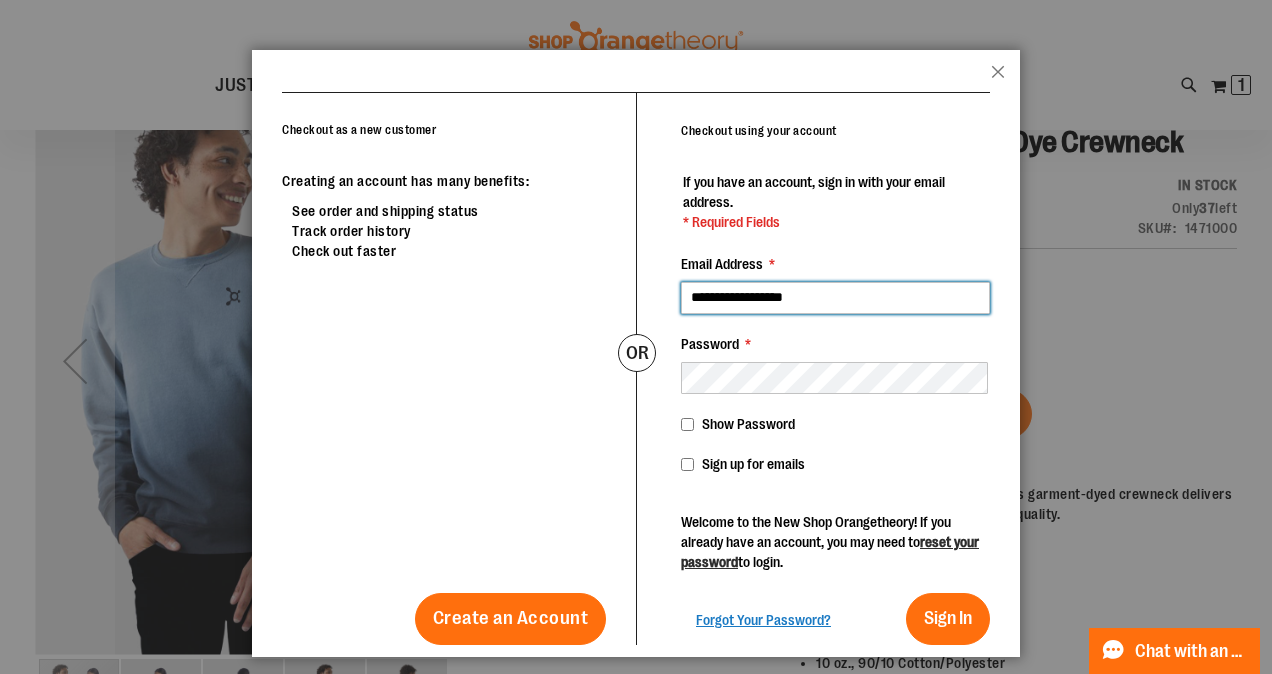 type on "**********" 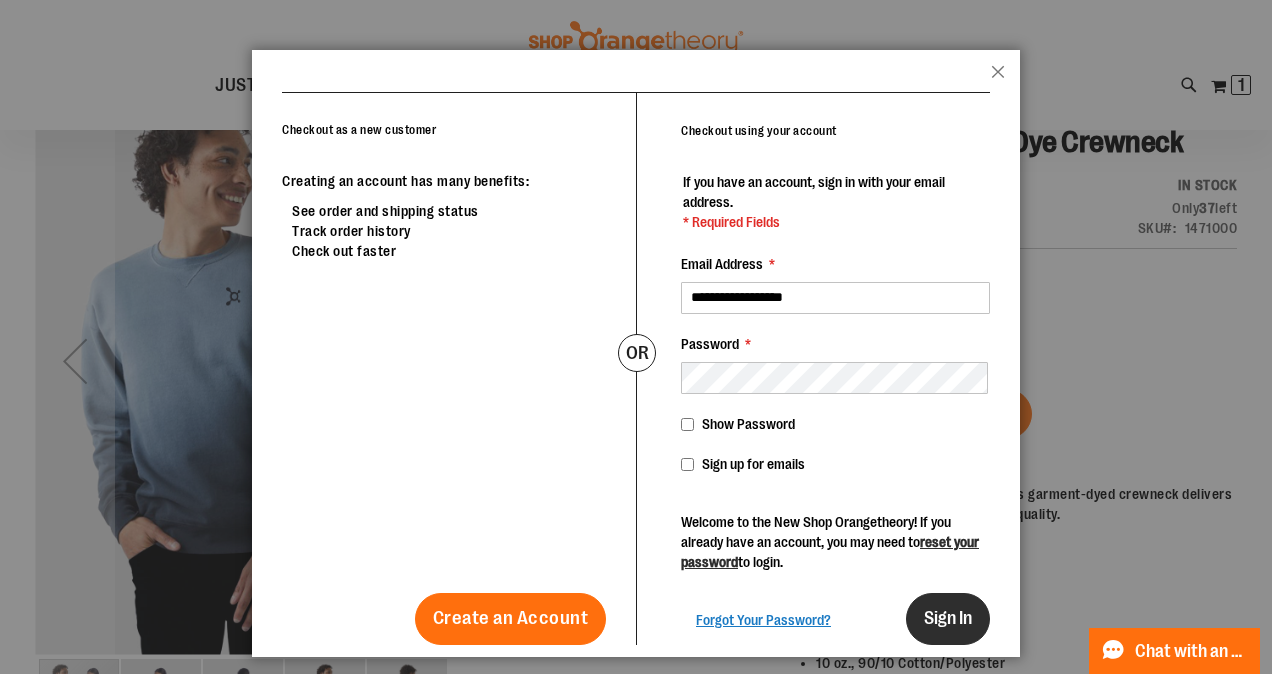 click on "Sign In" at bounding box center (948, 618) 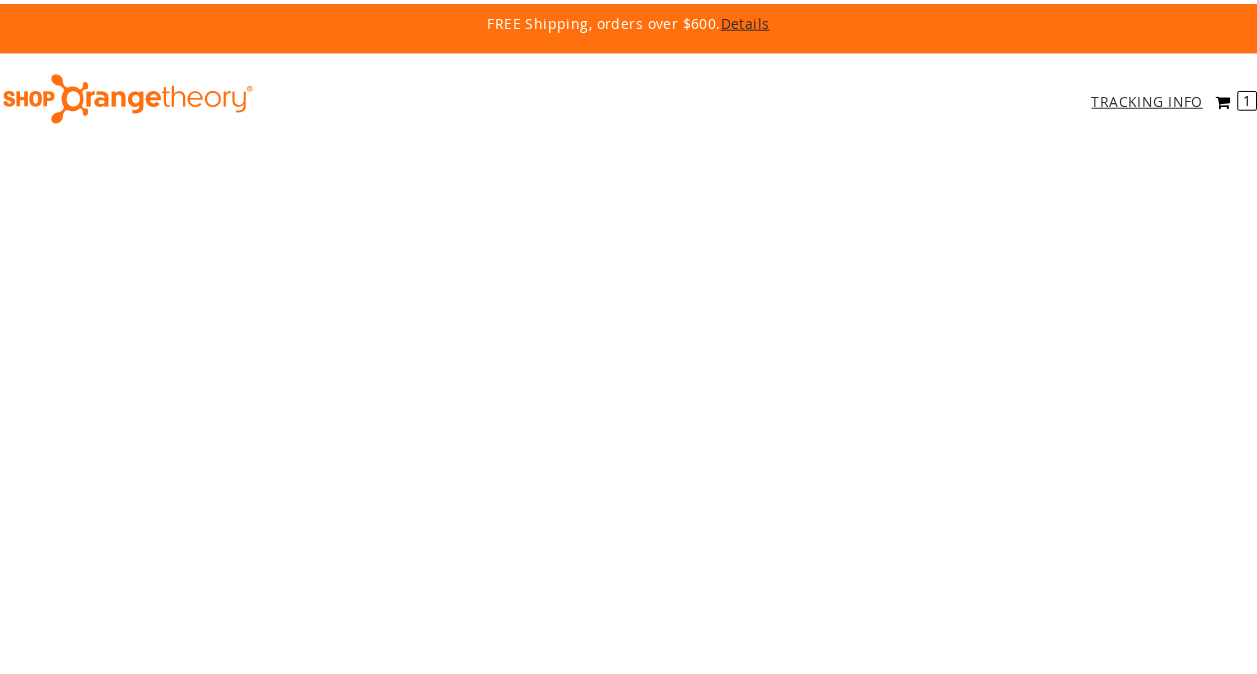 scroll, scrollTop: 0, scrollLeft: 0, axis: both 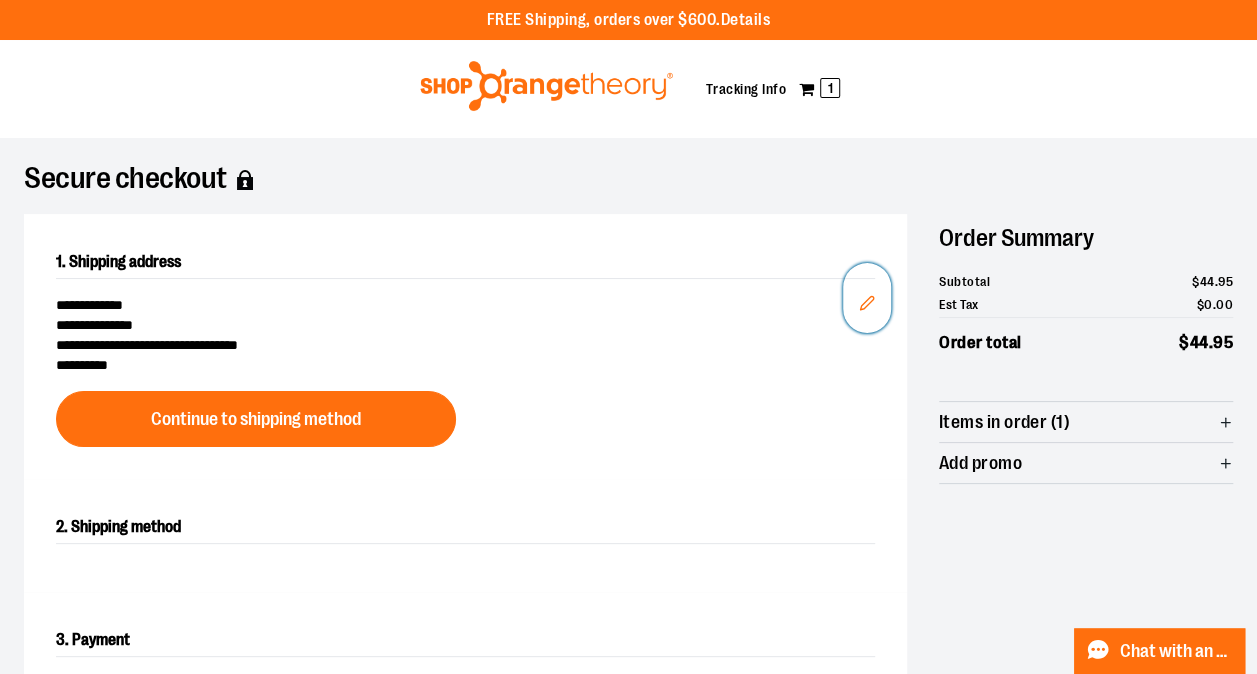 click 